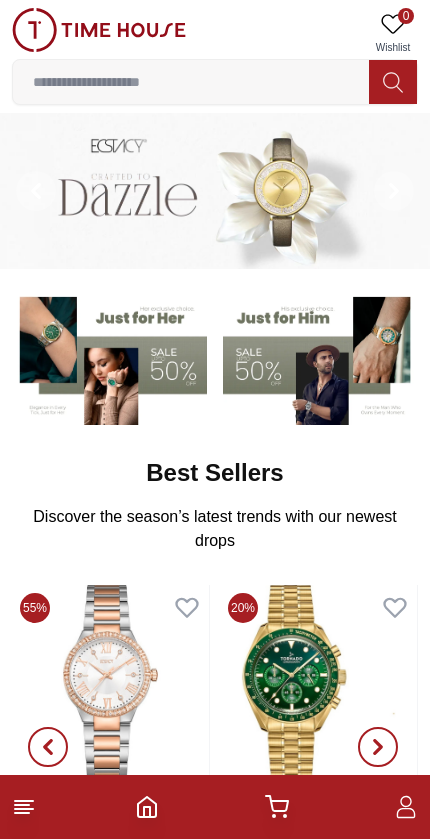 scroll, scrollTop: 0, scrollLeft: 0, axis: both 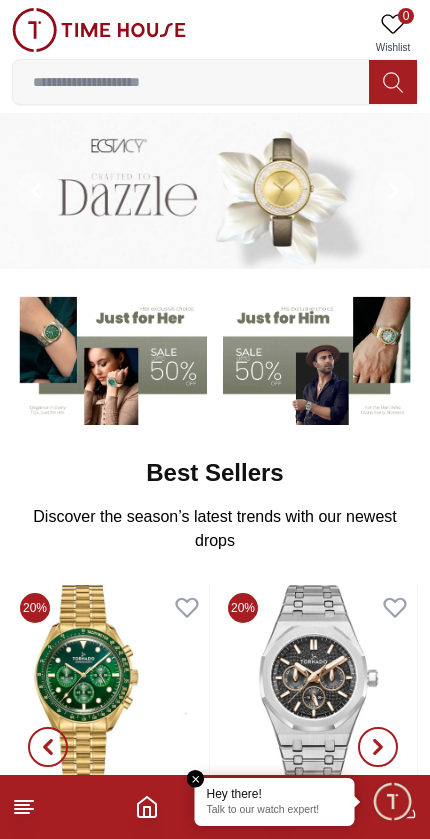 click 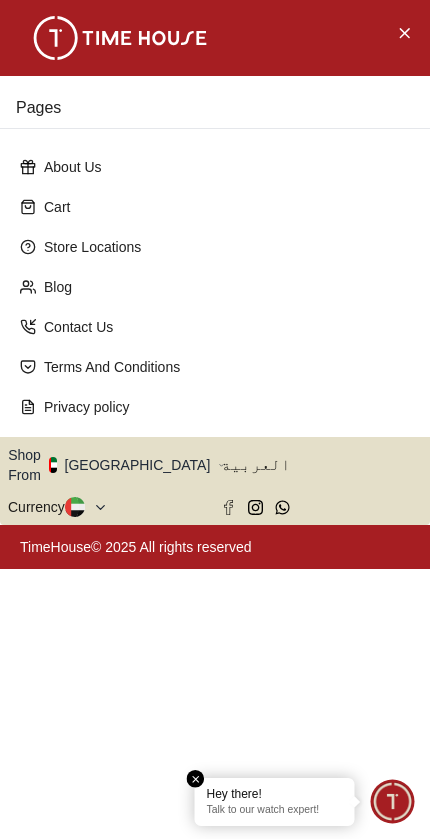 click on "Currency" at bounding box center [36, 507] 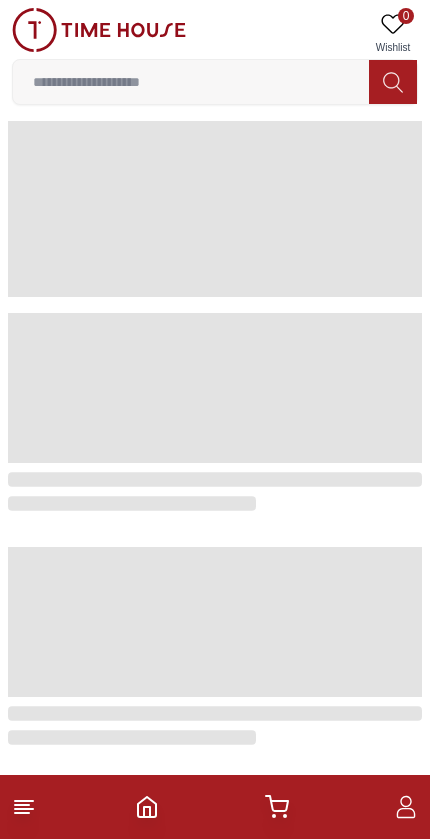 scroll, scrollTop: 0, scrollLeft: 0, axis: both 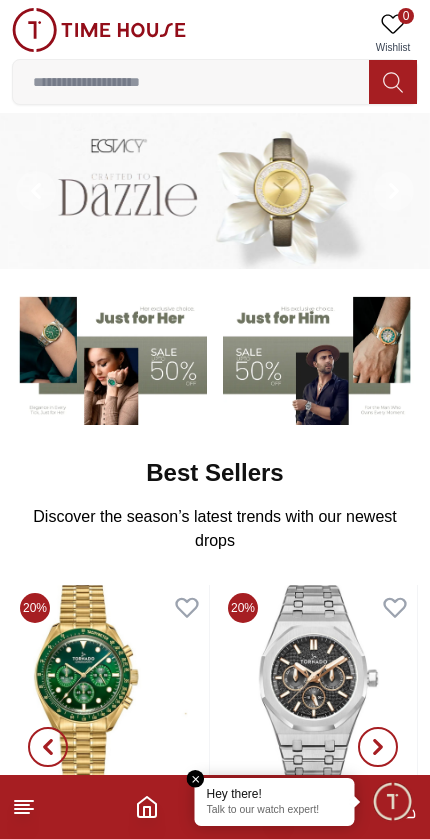 click 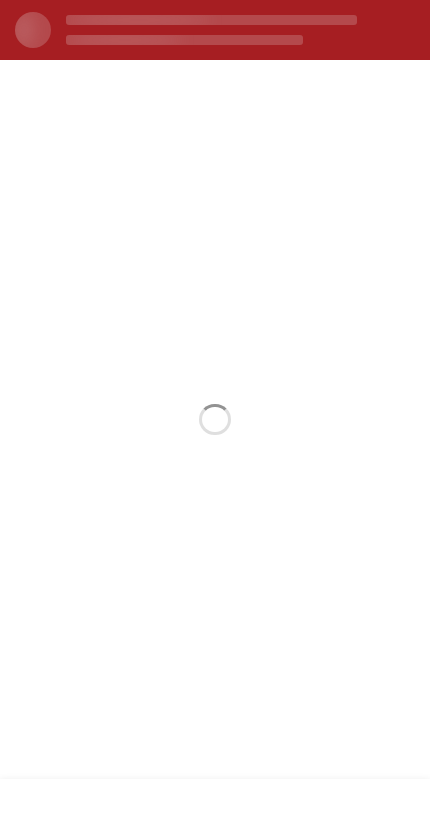 scroll, scrollTop: 0, scrollLeft: 0, axis: both 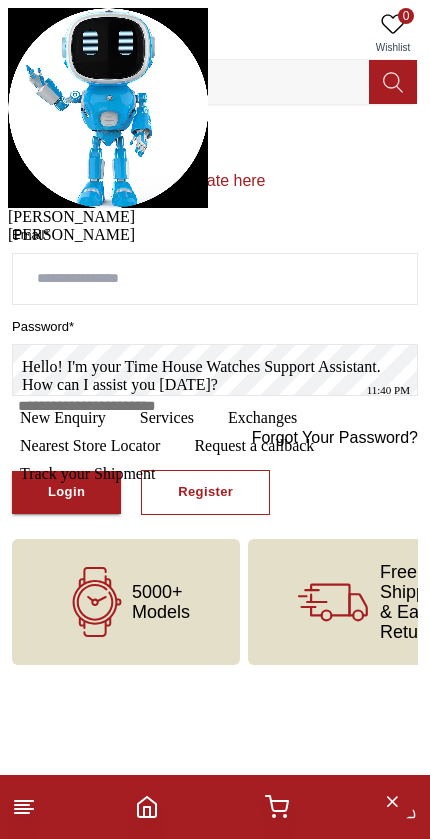 click at bounding box center (8, 226) 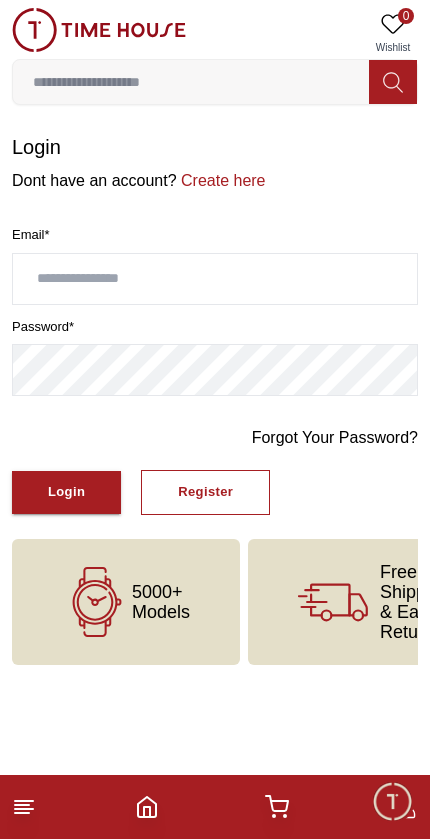 click at bounding box center (99, 30) 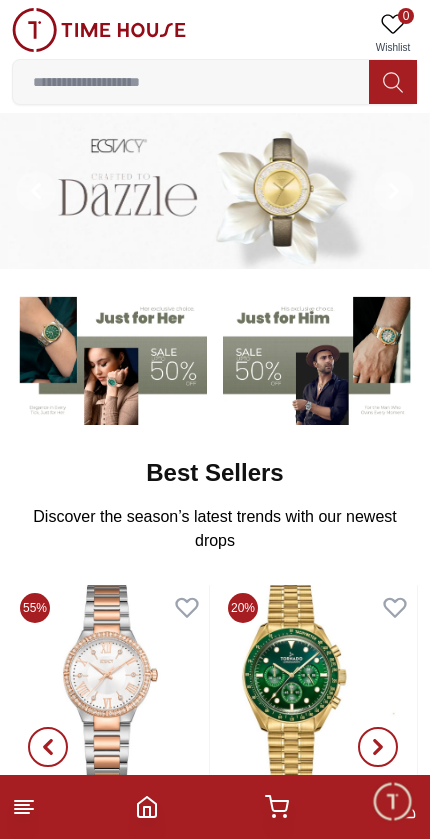 click 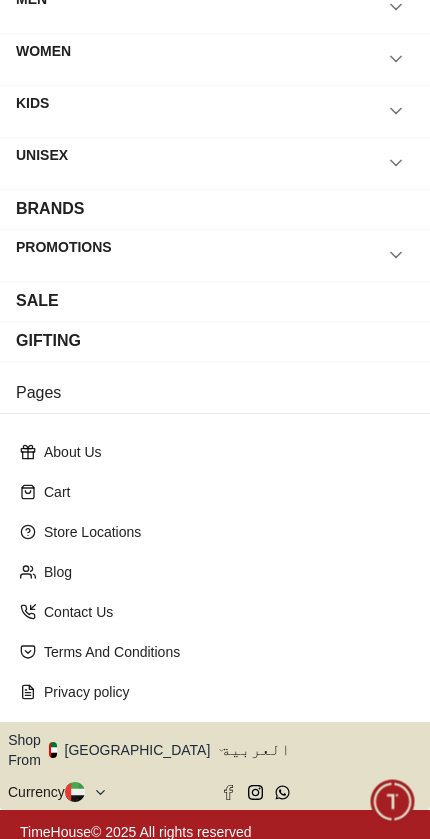 scroll, scrollTop: 94, scrollLeft: 0, axis: vertical 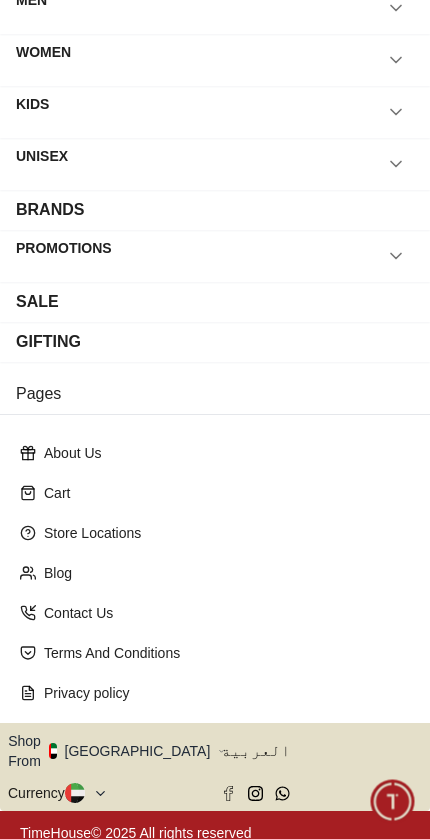 click on "Shop From [GEOGRAPHIC_DATA]" at bounding box center [116, 751] 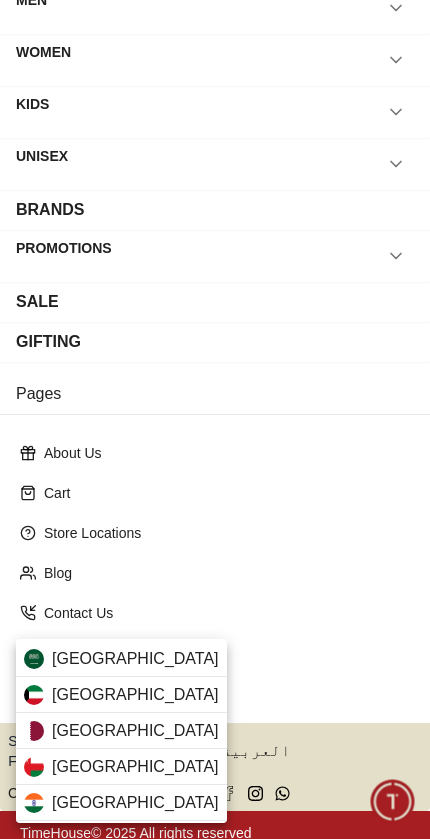 click on "[GEOGRAPHIC_DATA]" at bounding box center (121, 731) 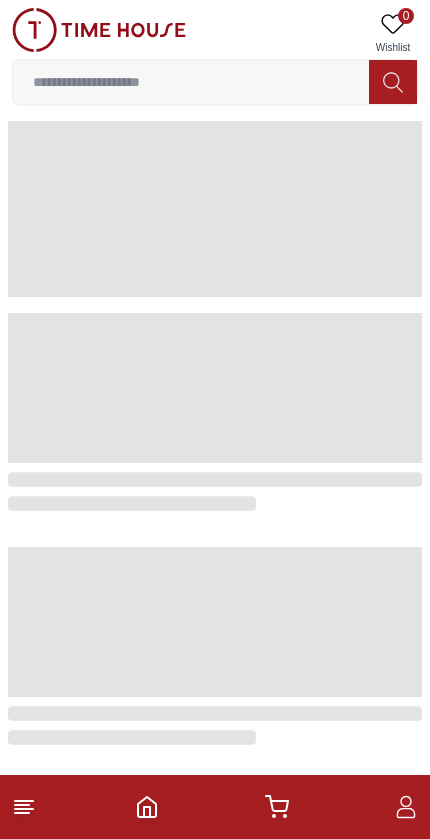 scroll, scrollTop: 0, scrollLeft: 0, axis: both 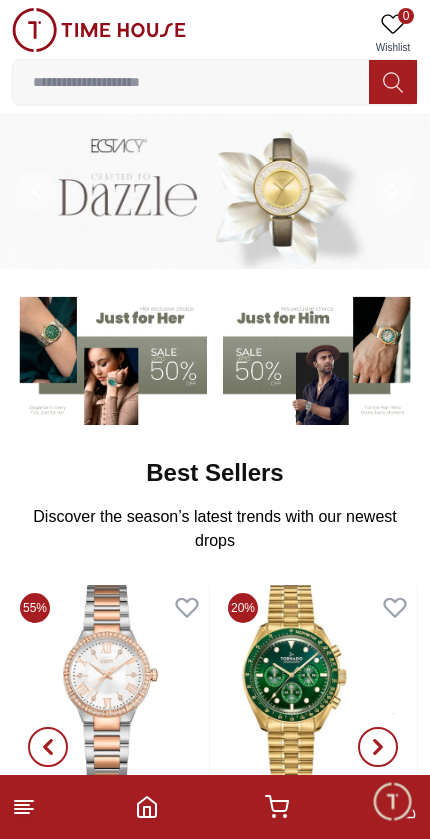 click 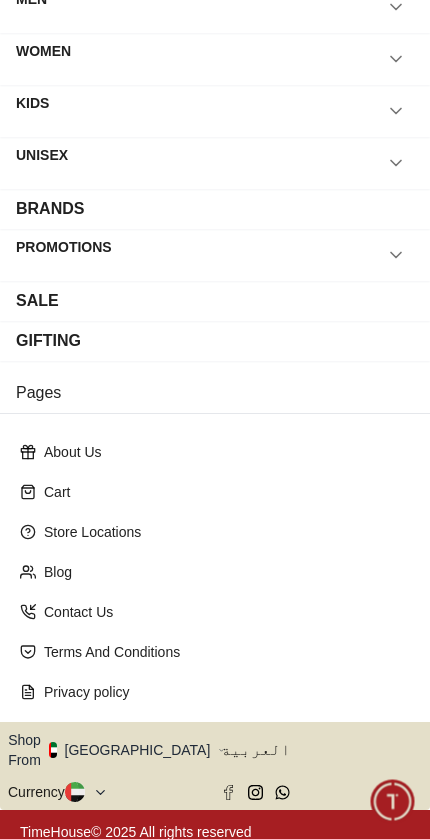 scroll, scrollTop: 94, scrollLeft: 0, axis: vertical 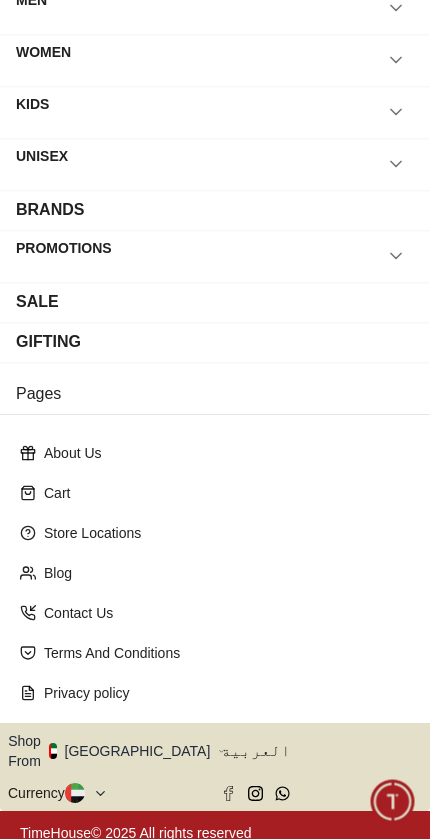 click on "Shop From [GEOGRAPHIC_DATA]" at bounding box center (116, 751) 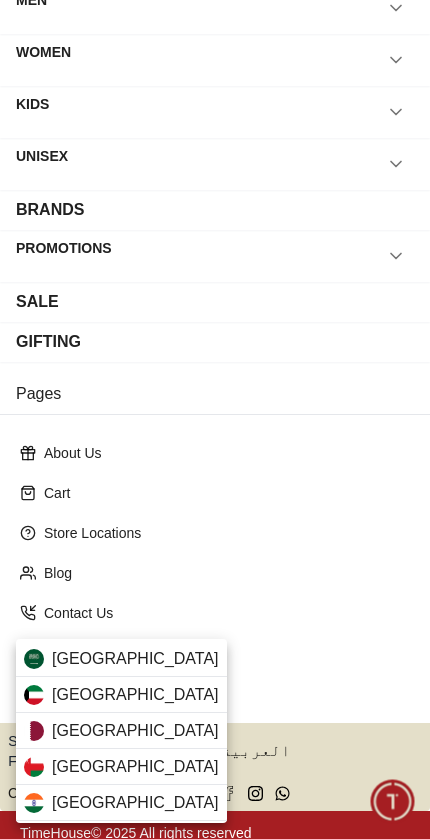 click on "[GEOGRAPHIC_DATA]" at bounding box center [121, 731] 